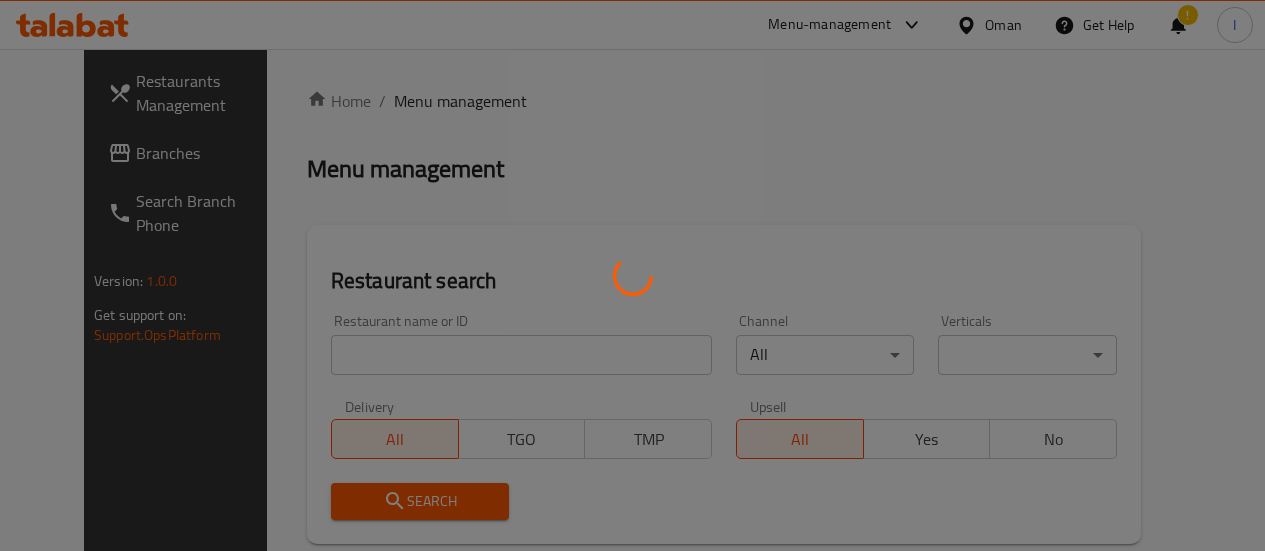 scroll, scrollTop: 0, scrollLeft: 0, axis: both 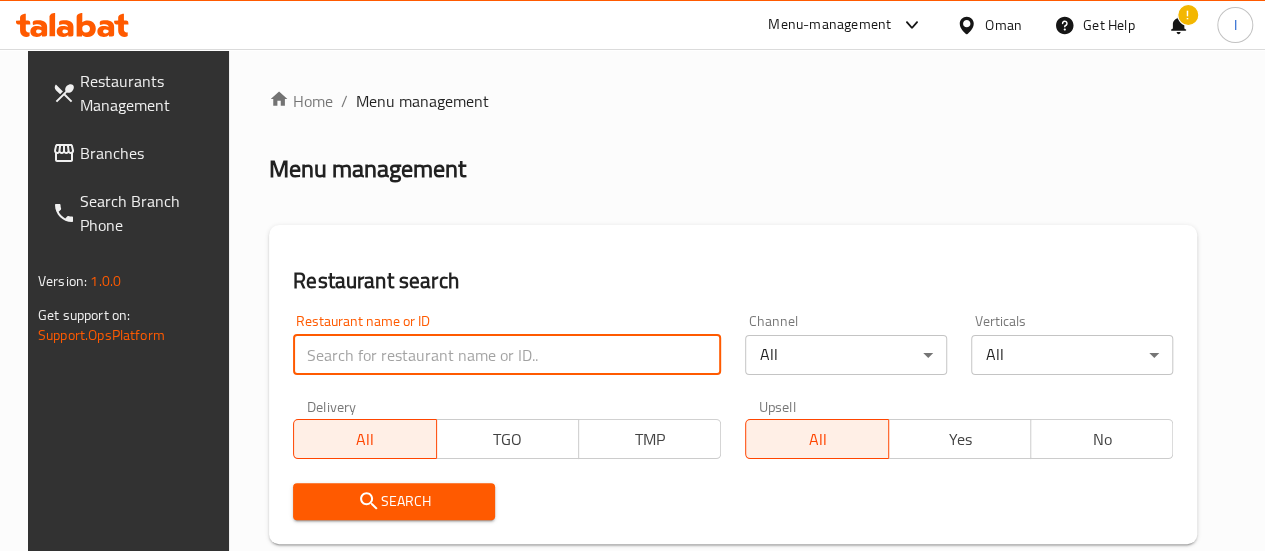 click at bounding box center (507, 355) 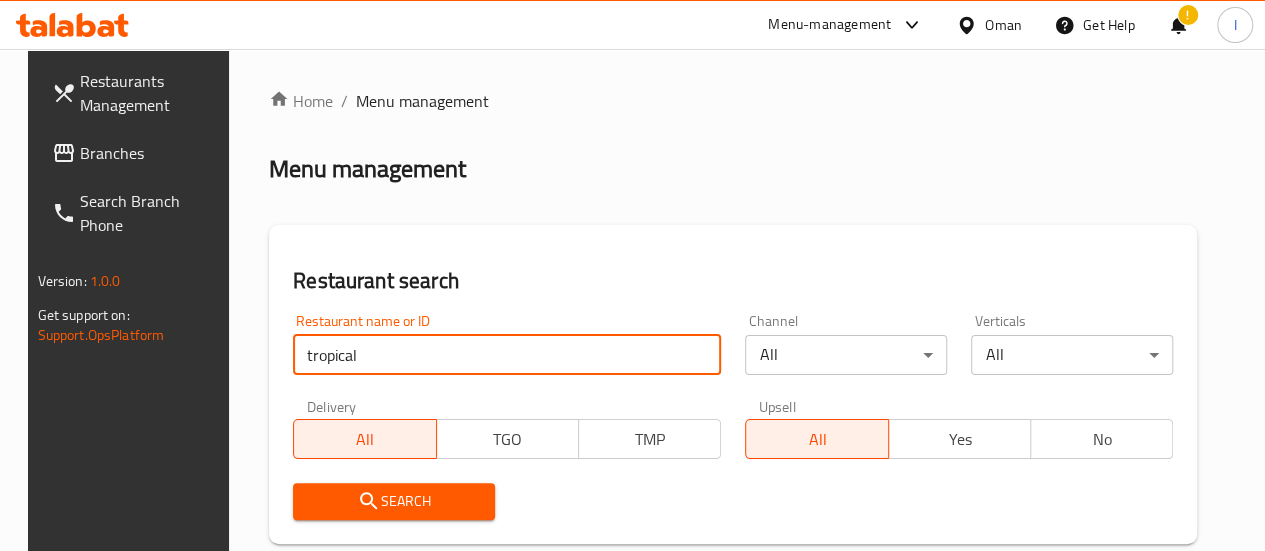 type on "tropical" 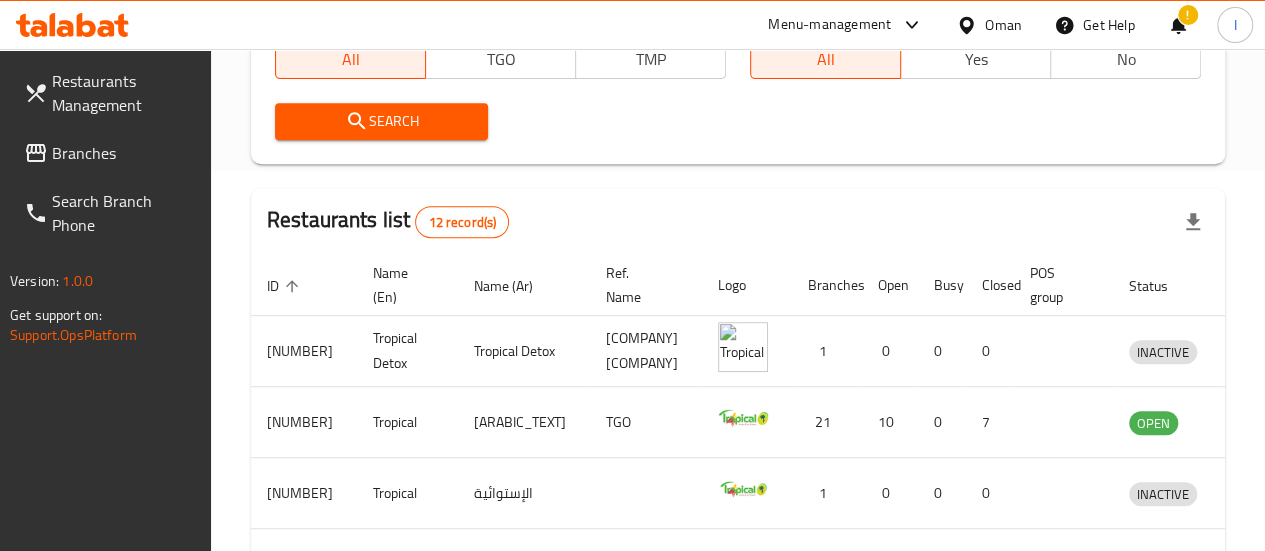 scroll, scrollTop: 384, scrollLeft: 0, axis: vertical 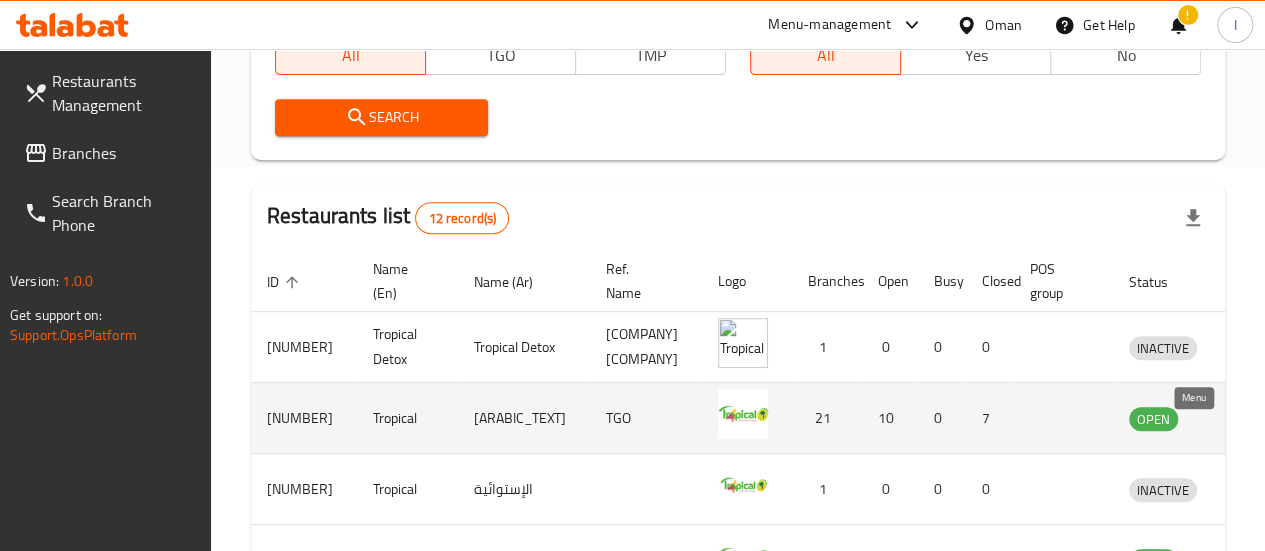 click 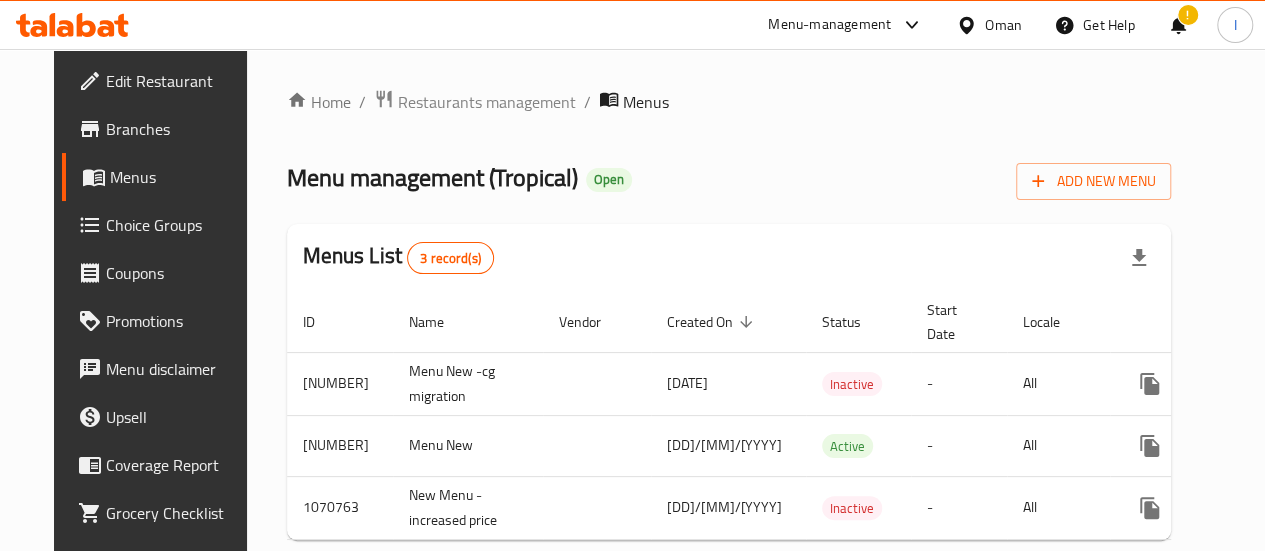 scroll, scrollTop: 58, scrollLeft: 0, axis: vertical 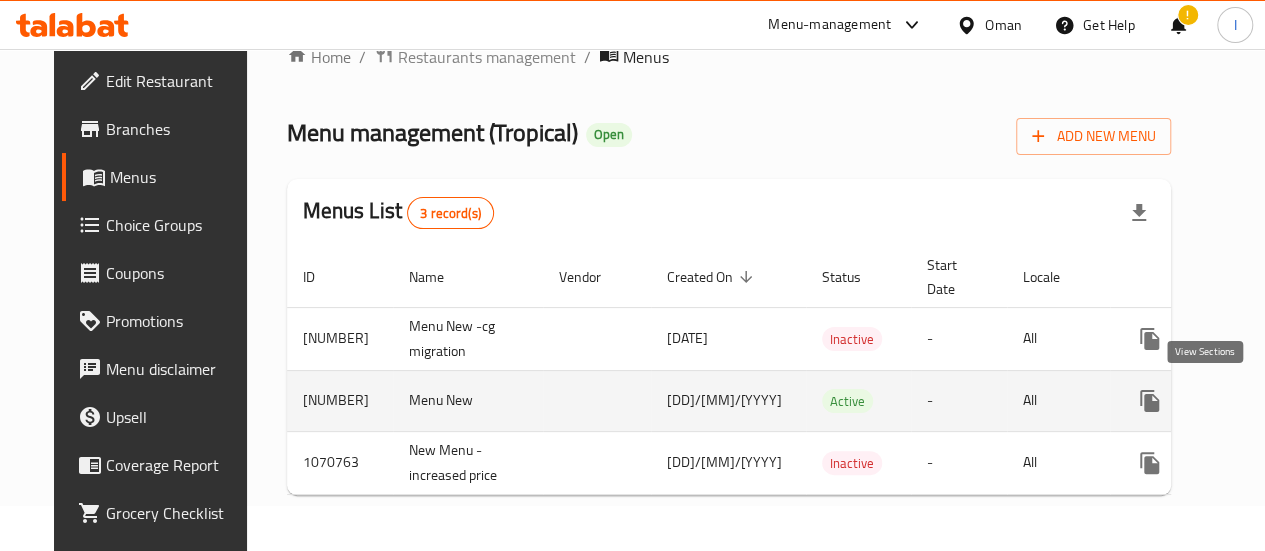 click 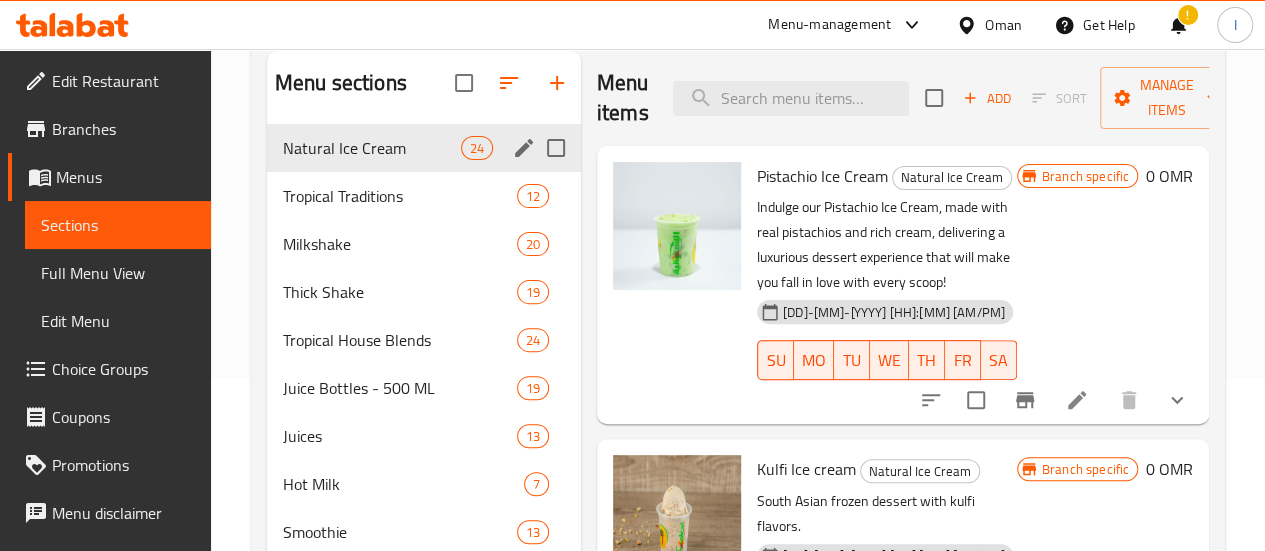 scroll, scrollTop: 181, scrollLeft: 0, axis: vertical 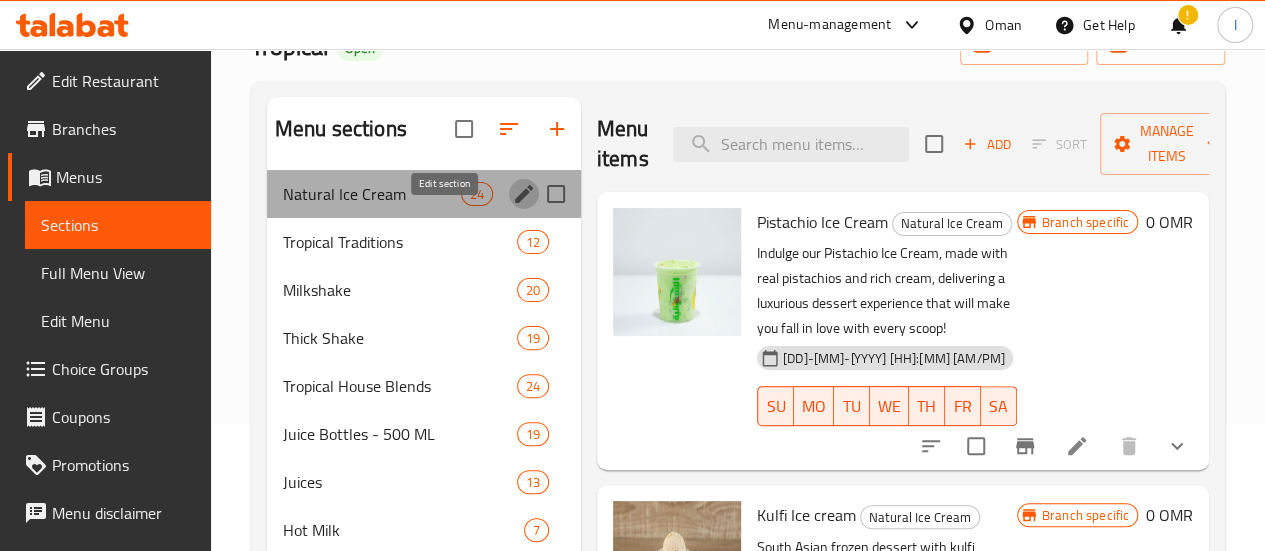 click 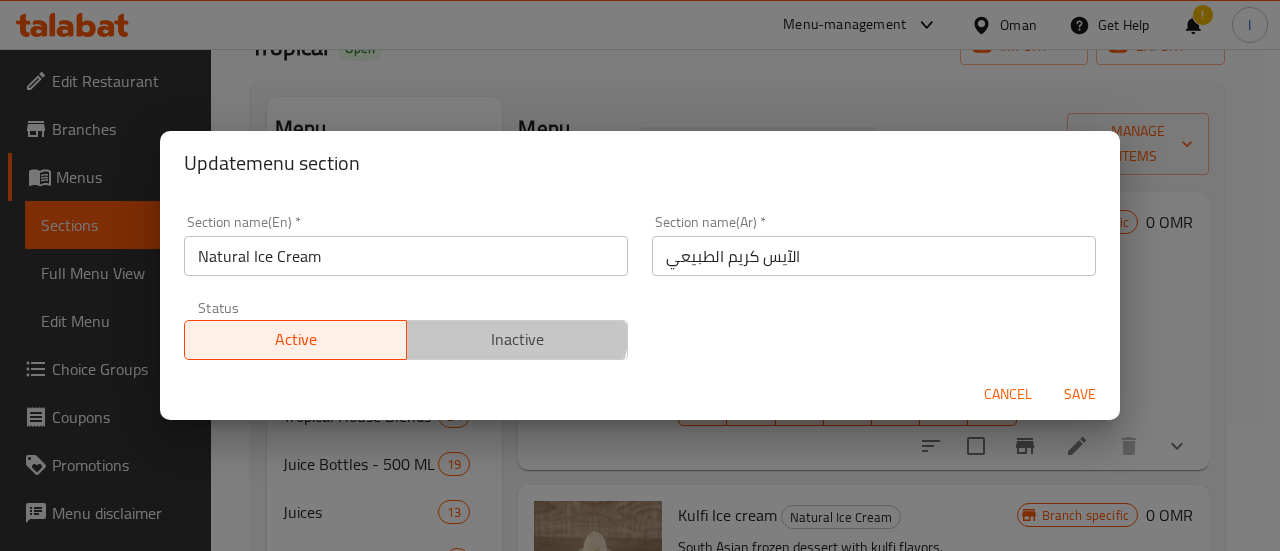 click on "Inactive" at bounding box center (518, 339) 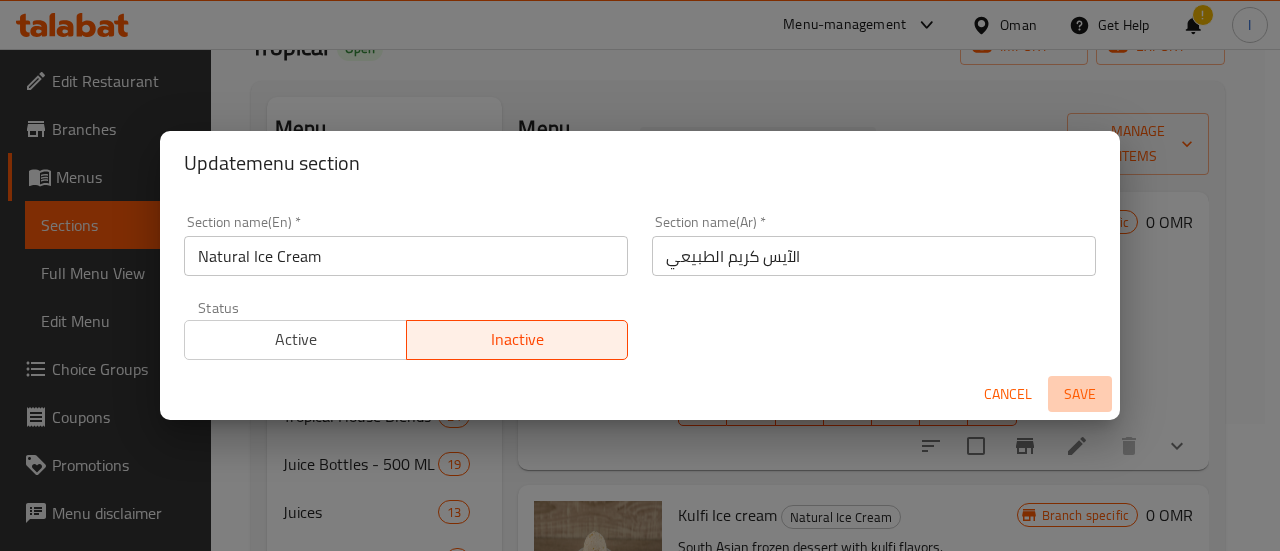 click on "Save" at bounding box center (1080, 394) 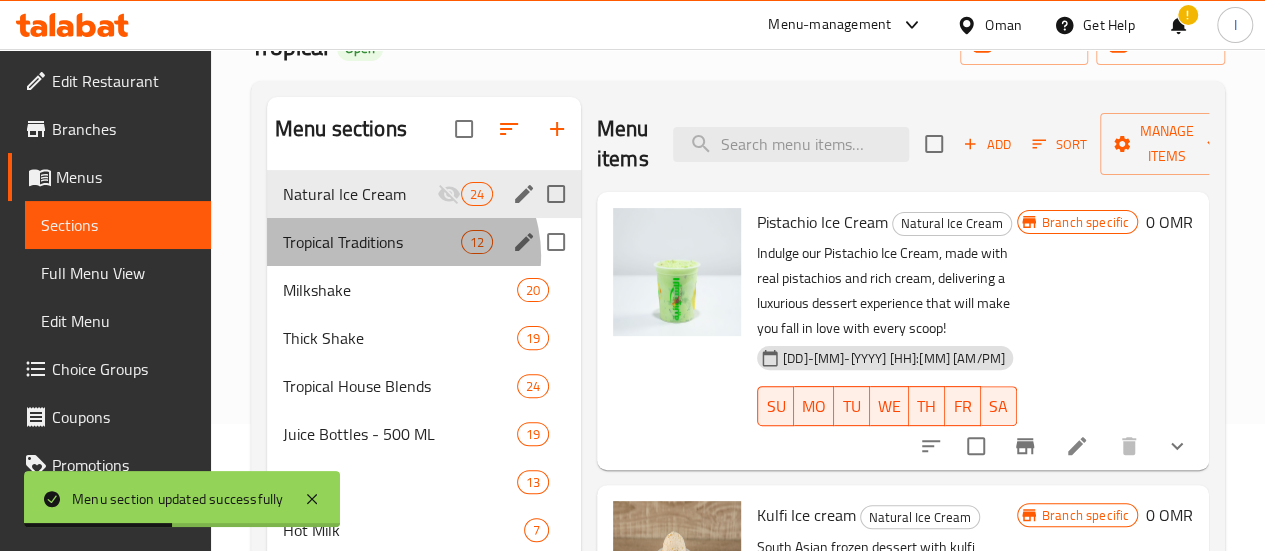 click on "Tropical Traditions [NUMBER]" at bounding box center [424, 242] 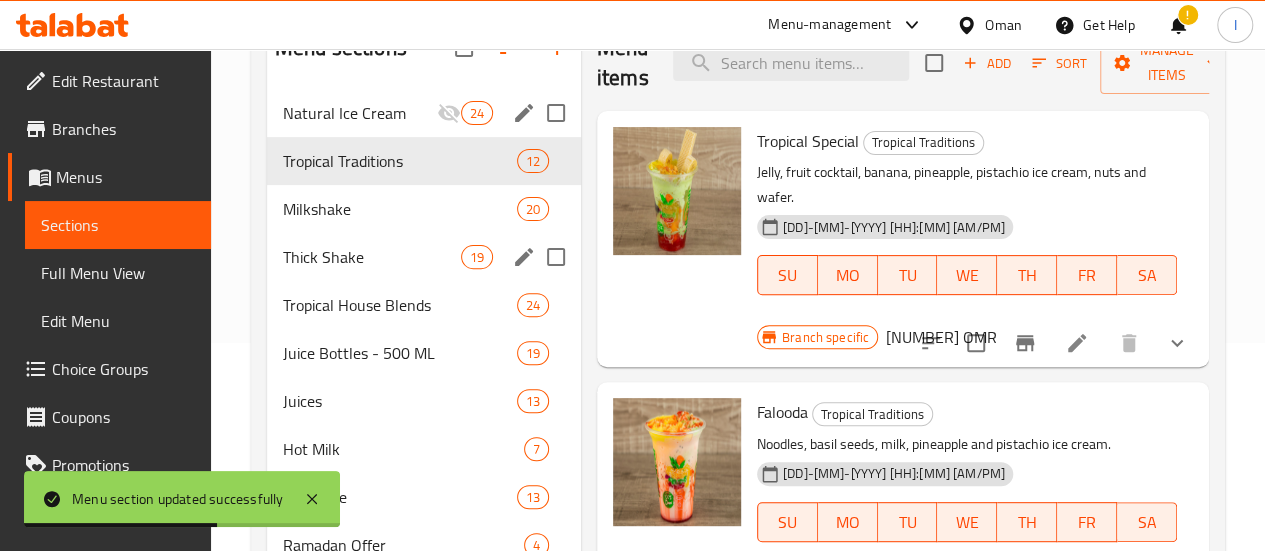 scroll, scrollTop: 209, scrollLeft: 0, axis: vertical 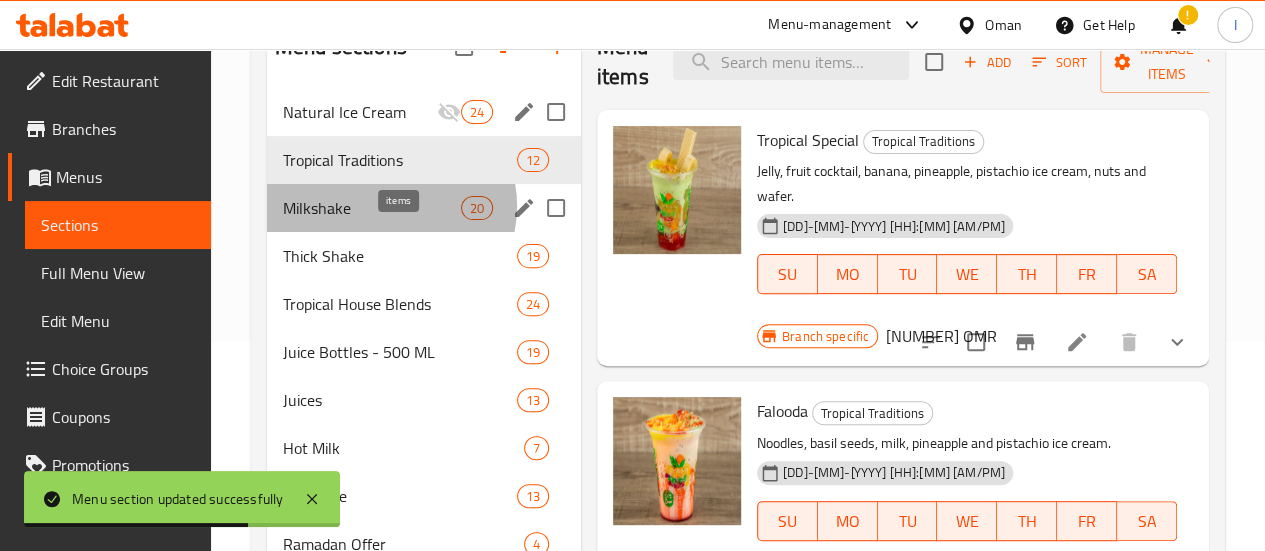 click on "20" at bounding box center (477, 208) 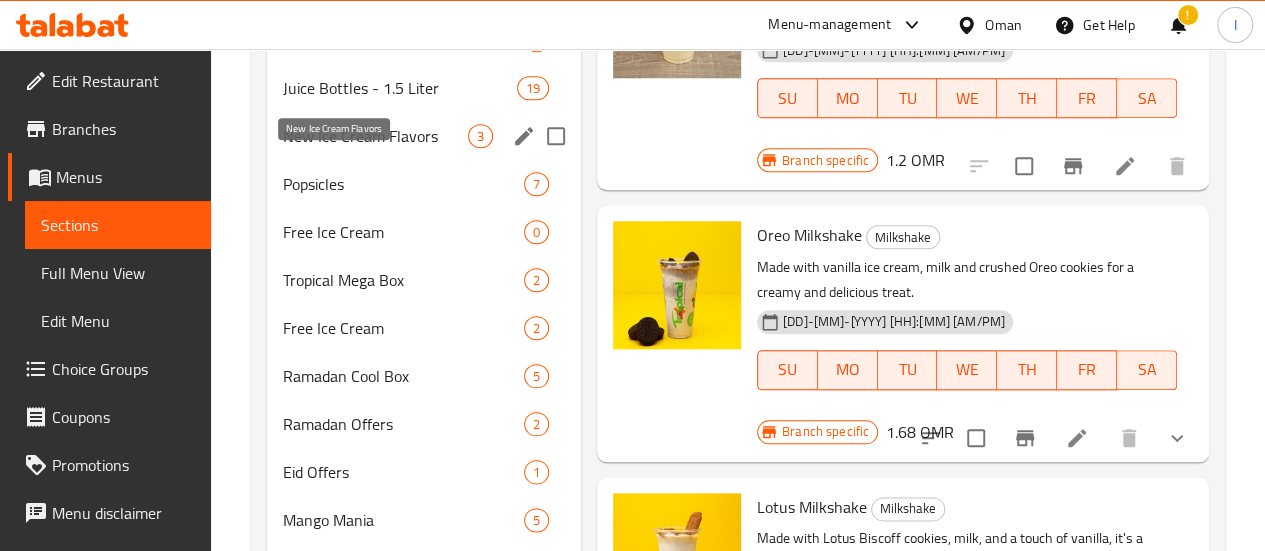 scroll, scrollTop: 954, scrollLeft: 0, axis: vertical 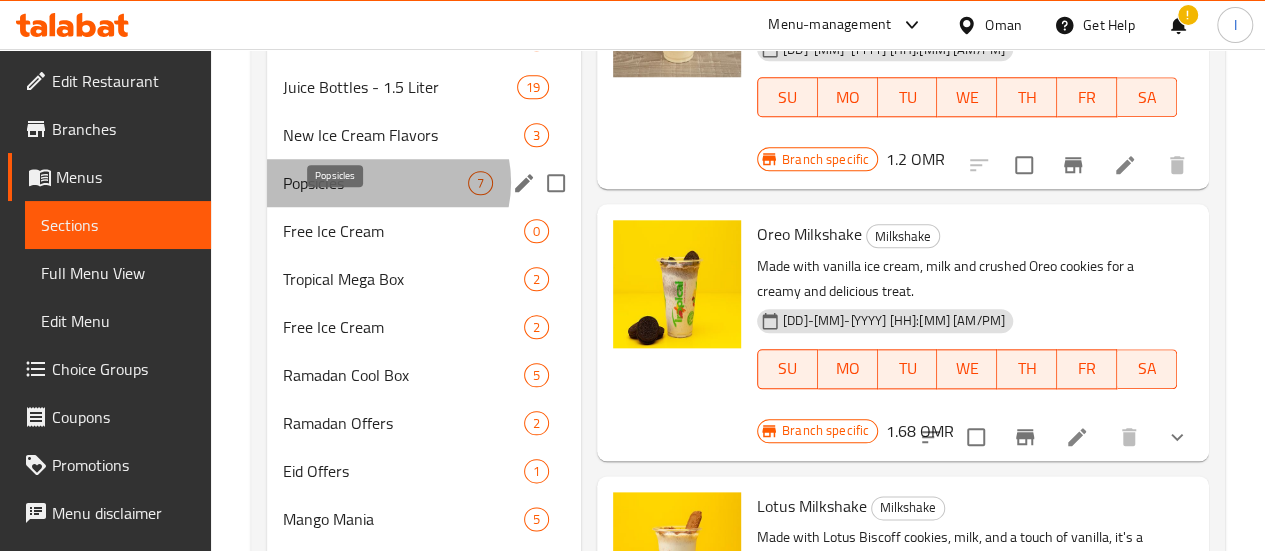 click on "Popsicles" at bounding box center (375, 183) 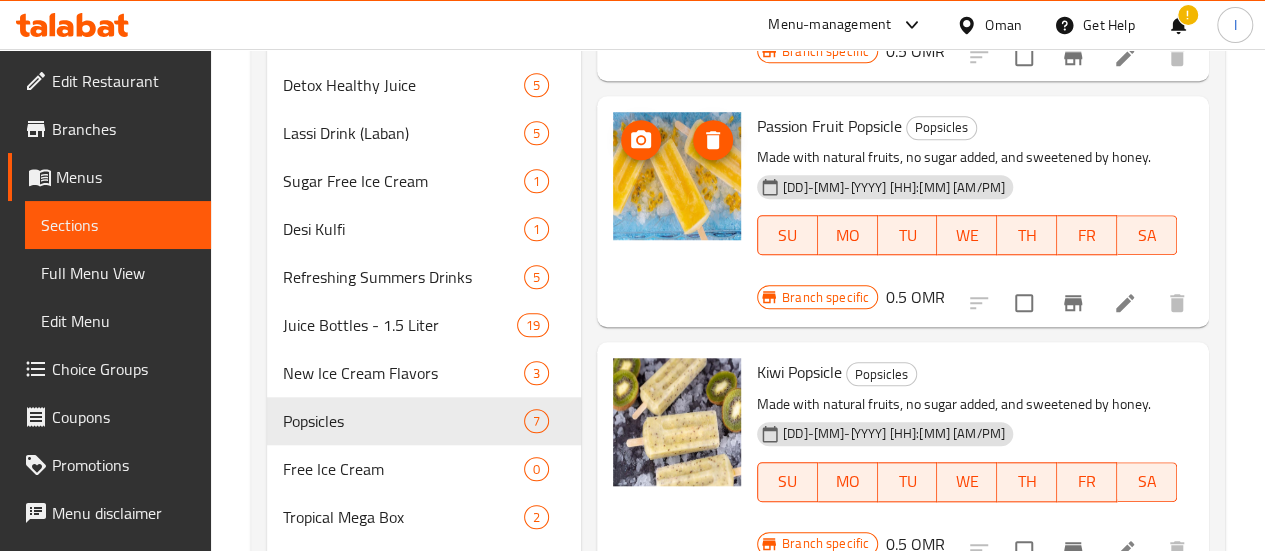 scroll, scrollTop: 715, scrollLeft: 0, axis: vertical 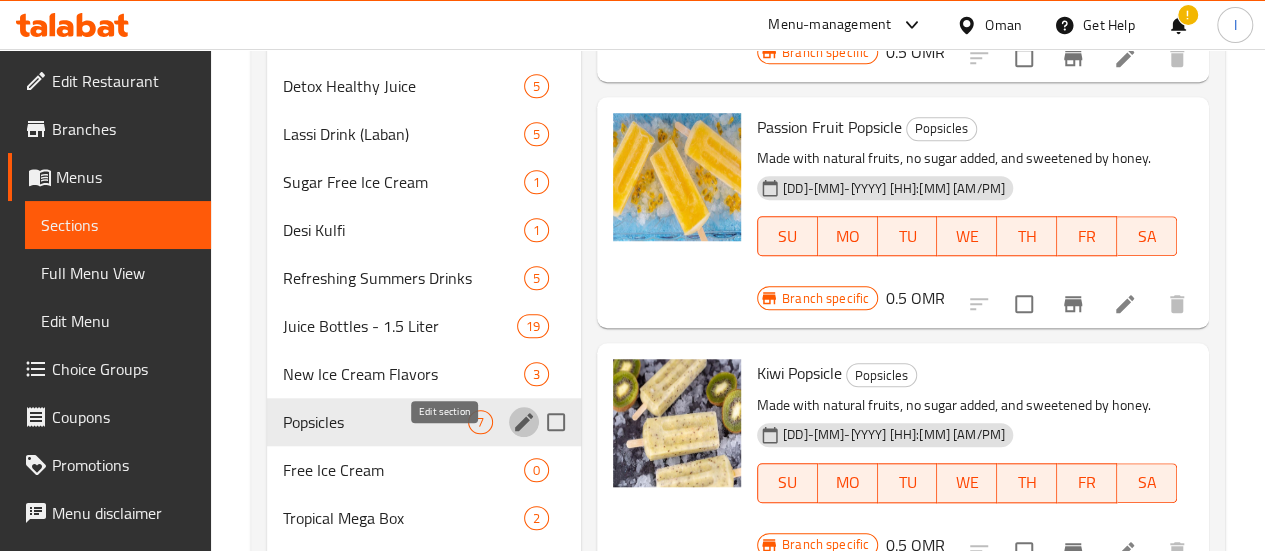 click 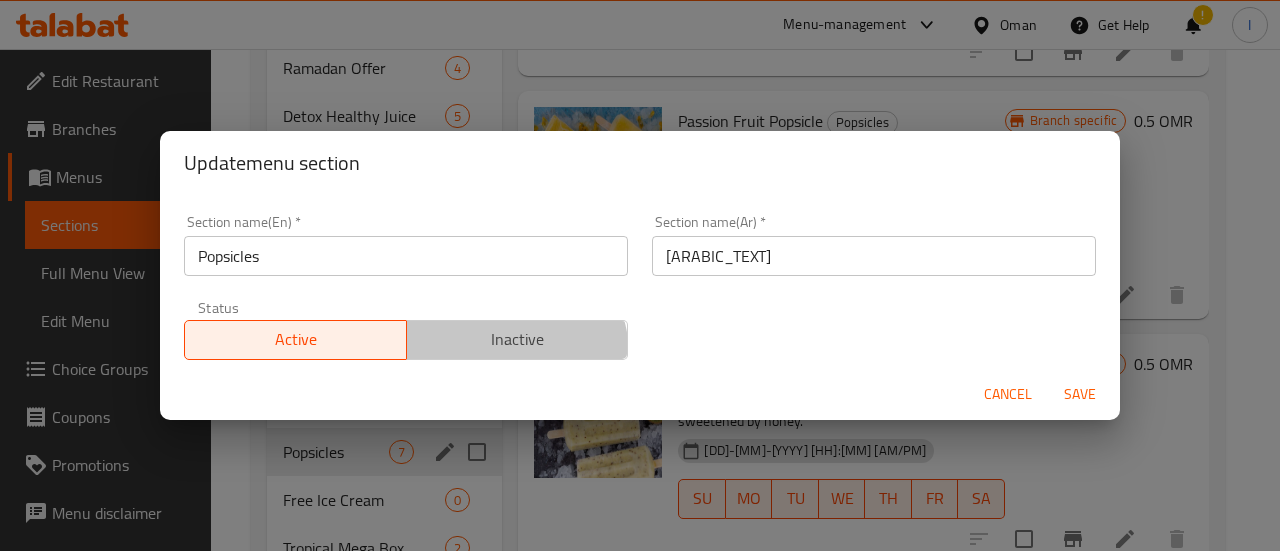 click on "Inactive" at bounding box center (517, 340) 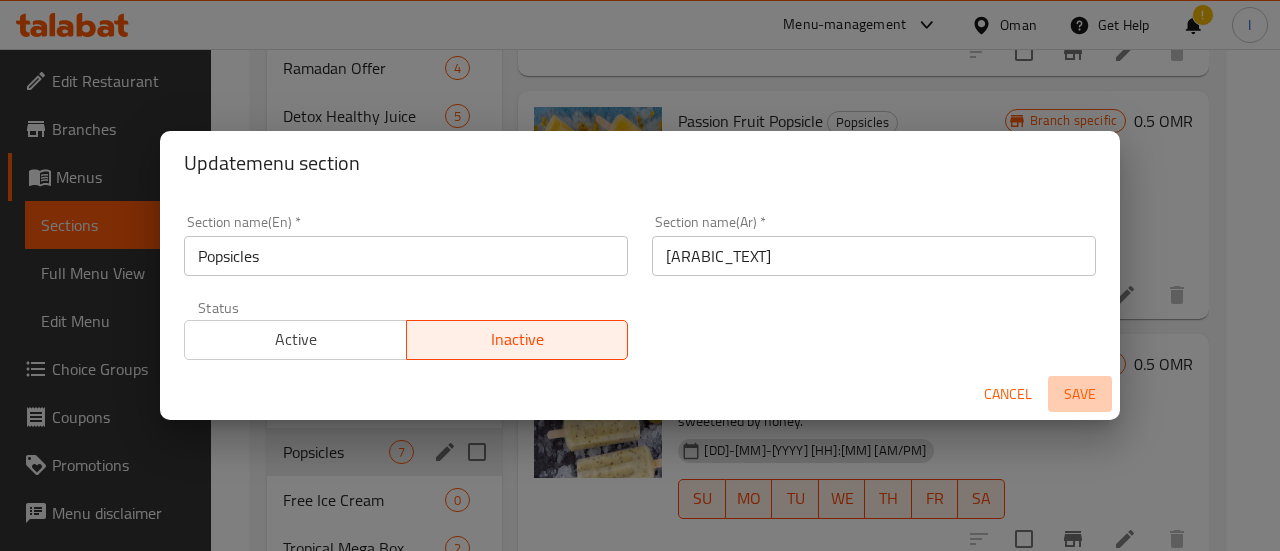 click on "Save" at bounding box center (1080, 394) 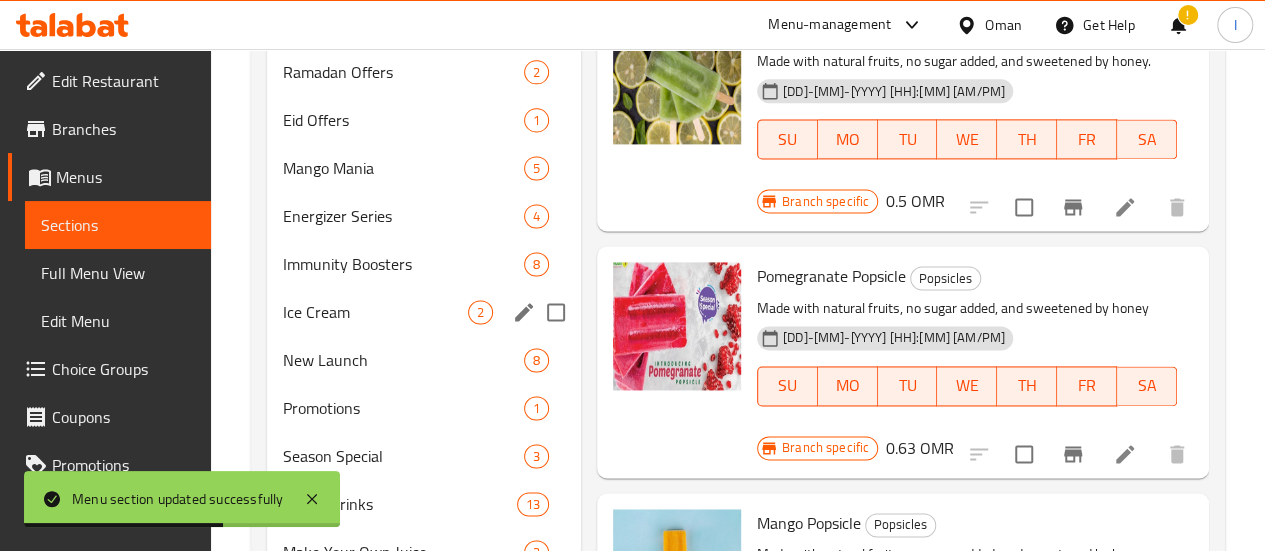 scroll, scrollTop: 1308, scrollLeft: 0, axis: vertical 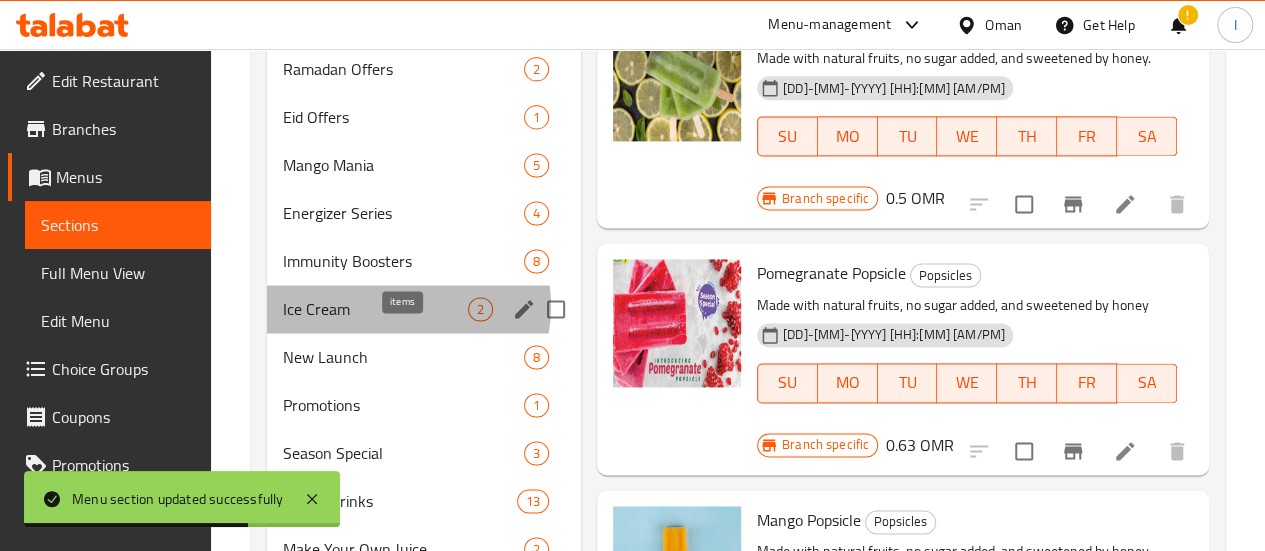 click on "2" at bounding box center (480, 309) 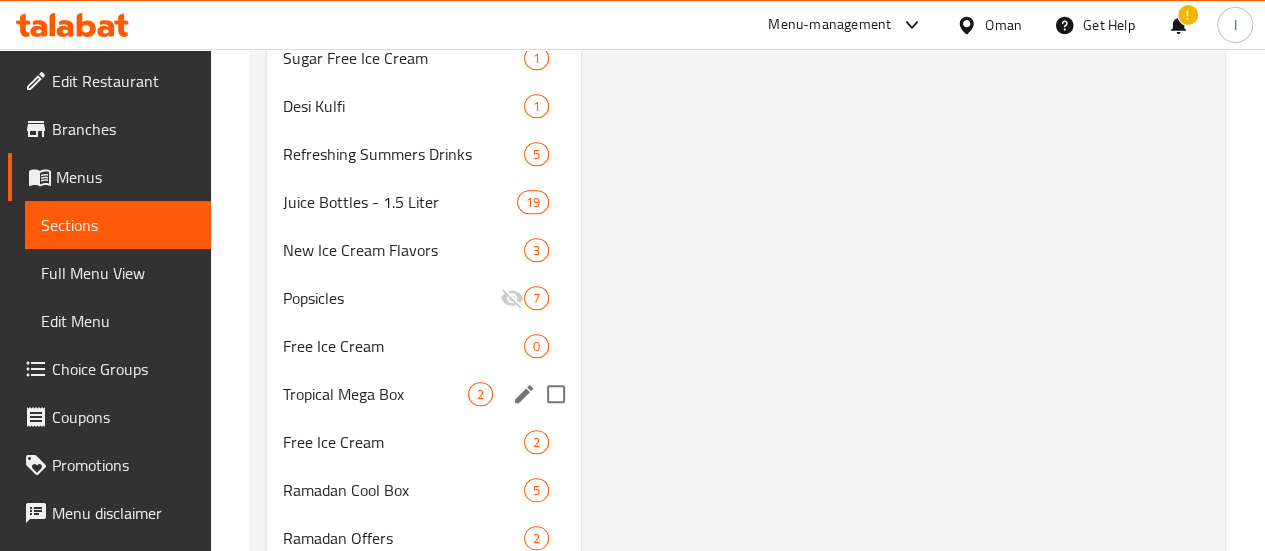 scroll, scrollTop: 836, scrollLeft: 0, axis: vertical 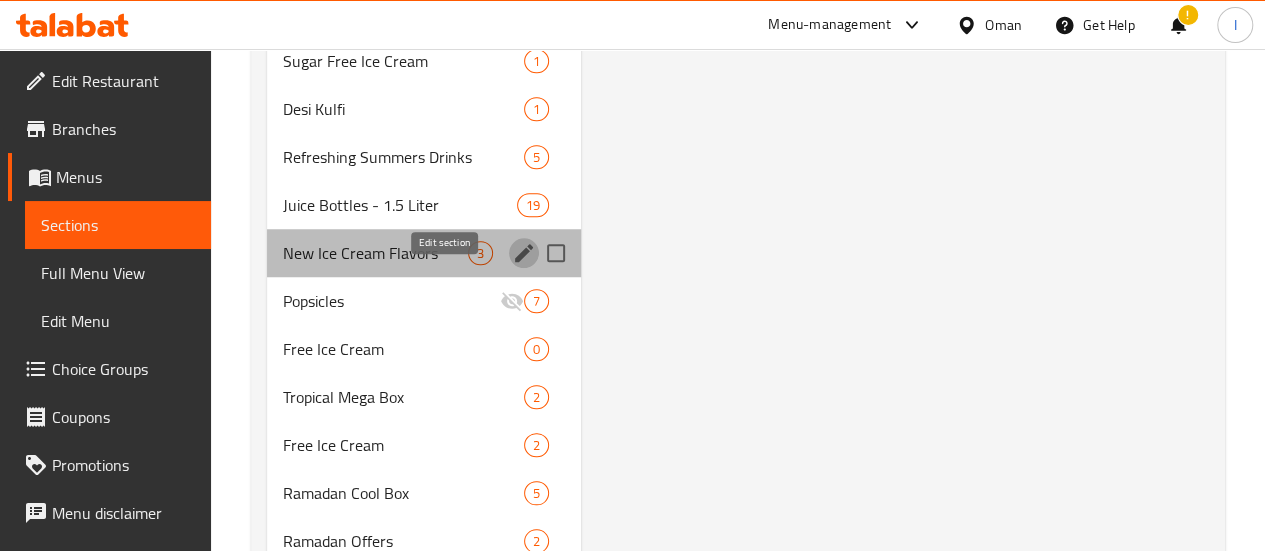 click 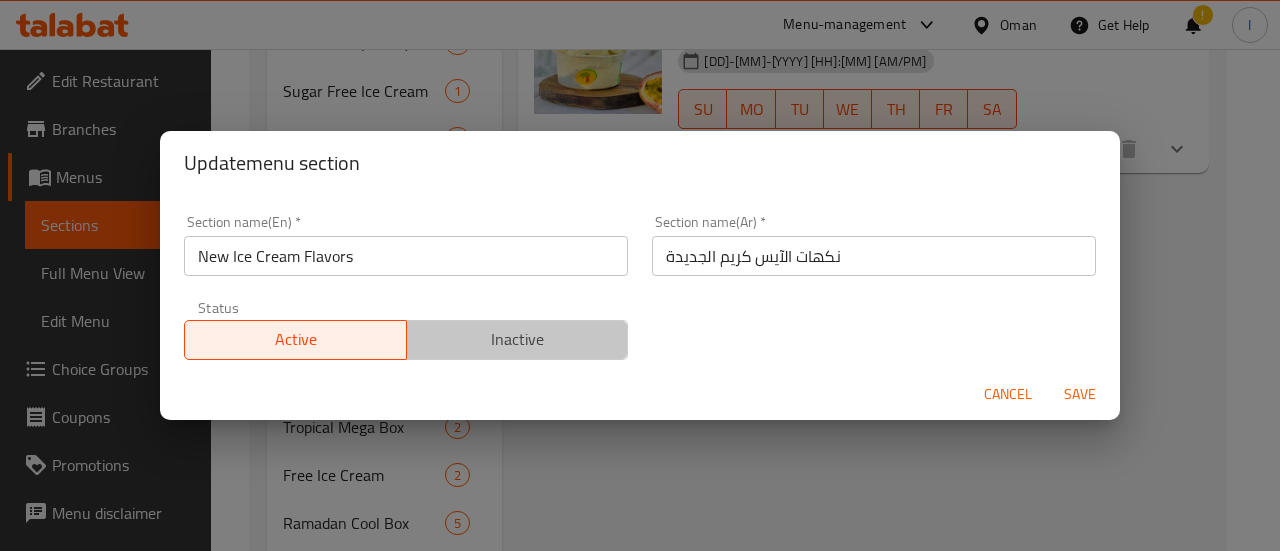 click on "Inactive" at bounding box center [518, 339] 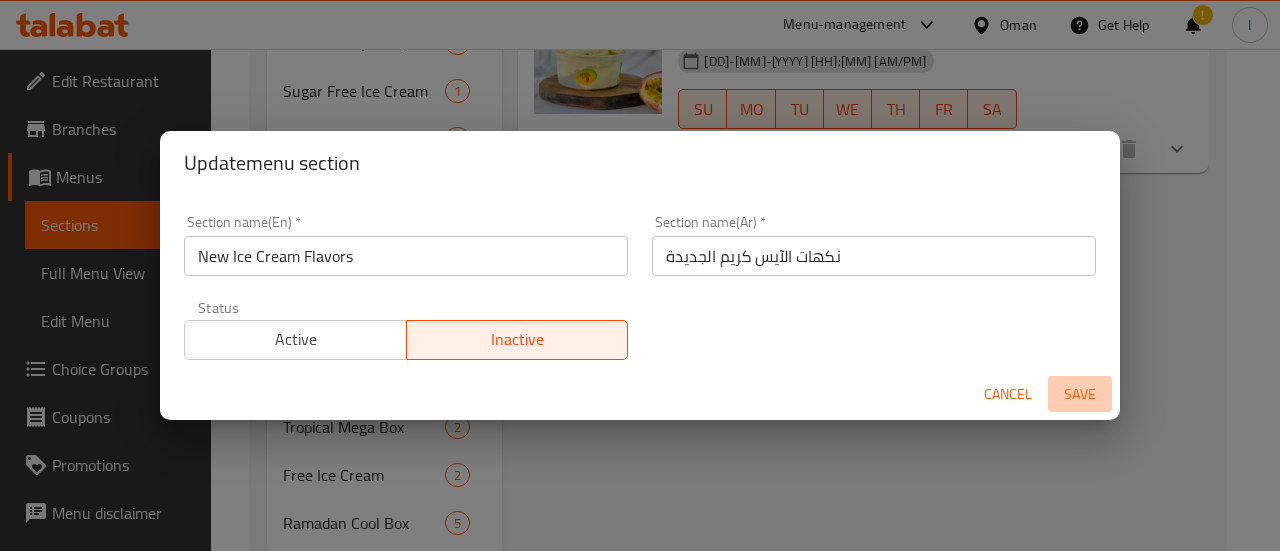 click on "Save" at bounding box center (1080, 394) 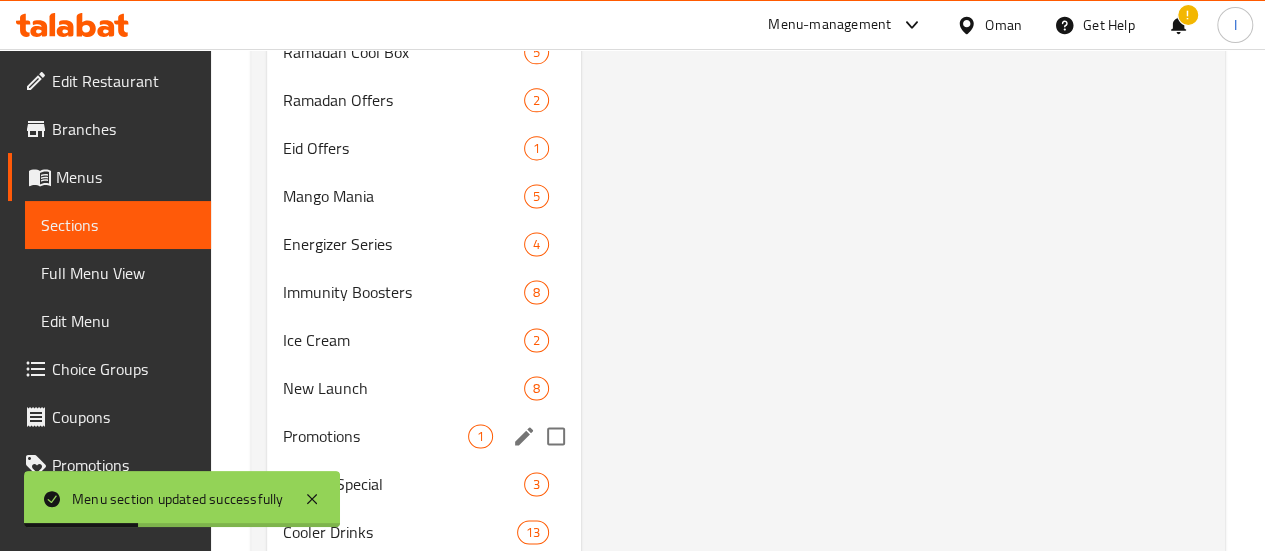 scroll, scrollTop: 1309, scrollLeft: 0, axis: vertical 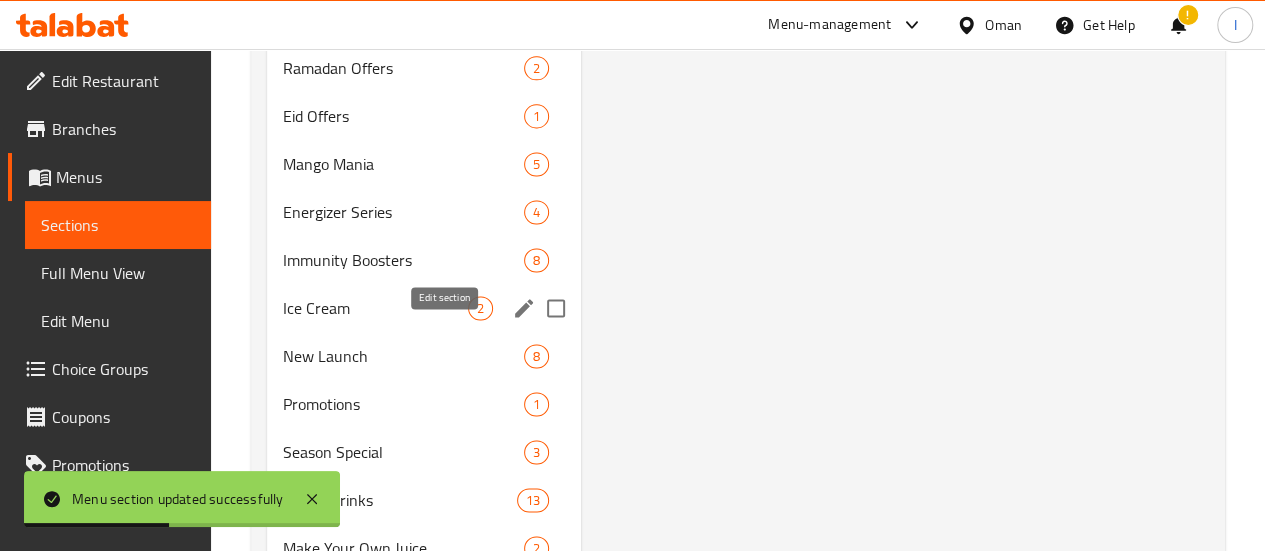 click 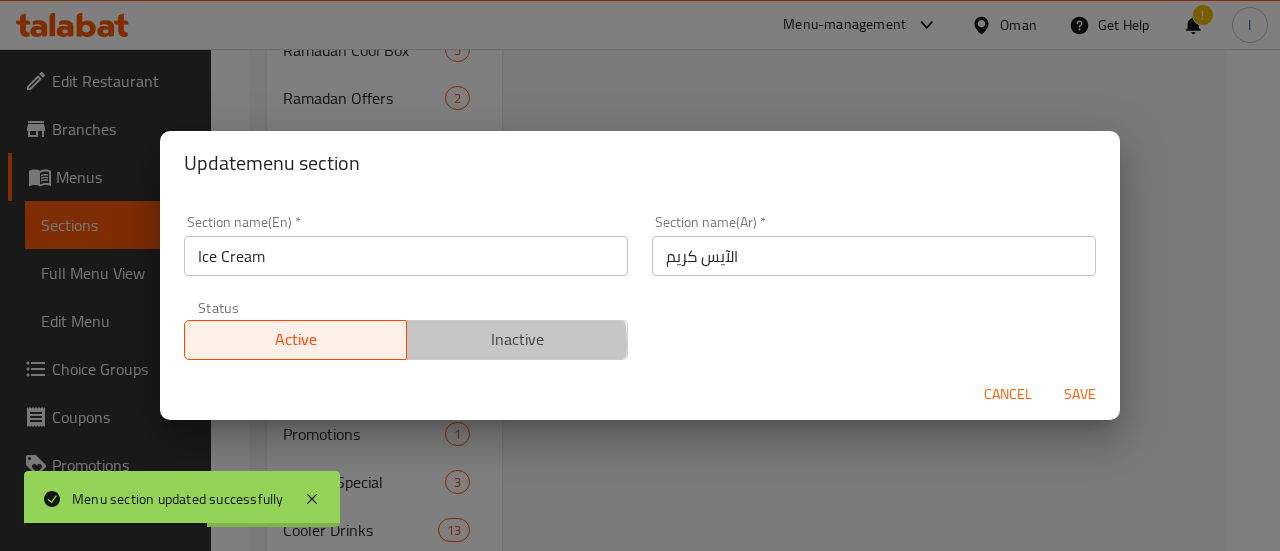 click on "Inactive" at bounding box center (518, 339) 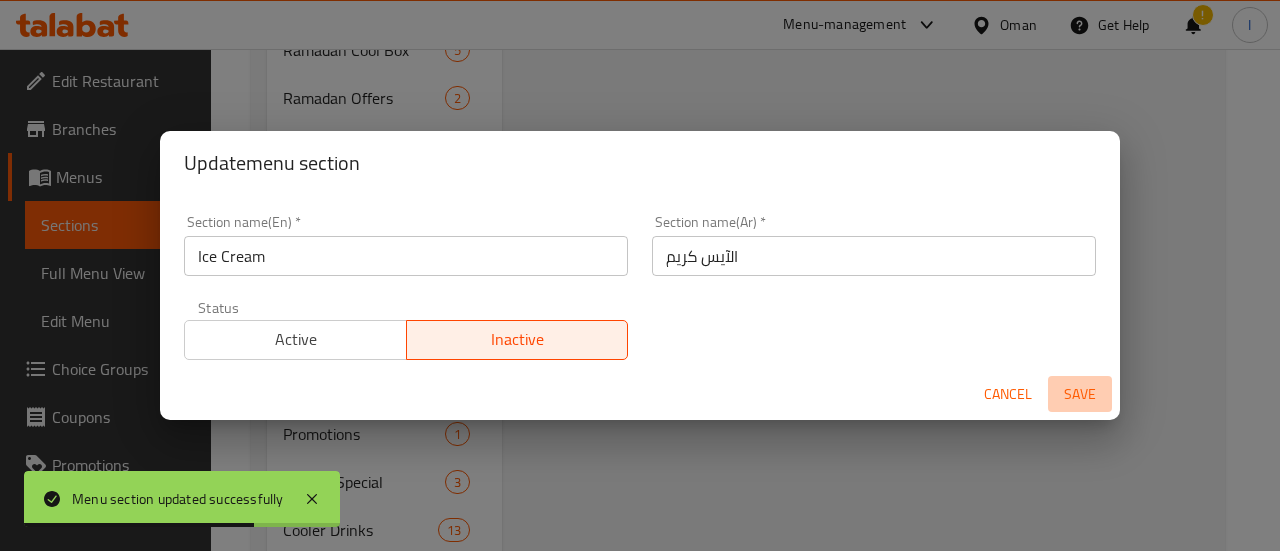 click on "Save" at bounding box center (1080, 394) 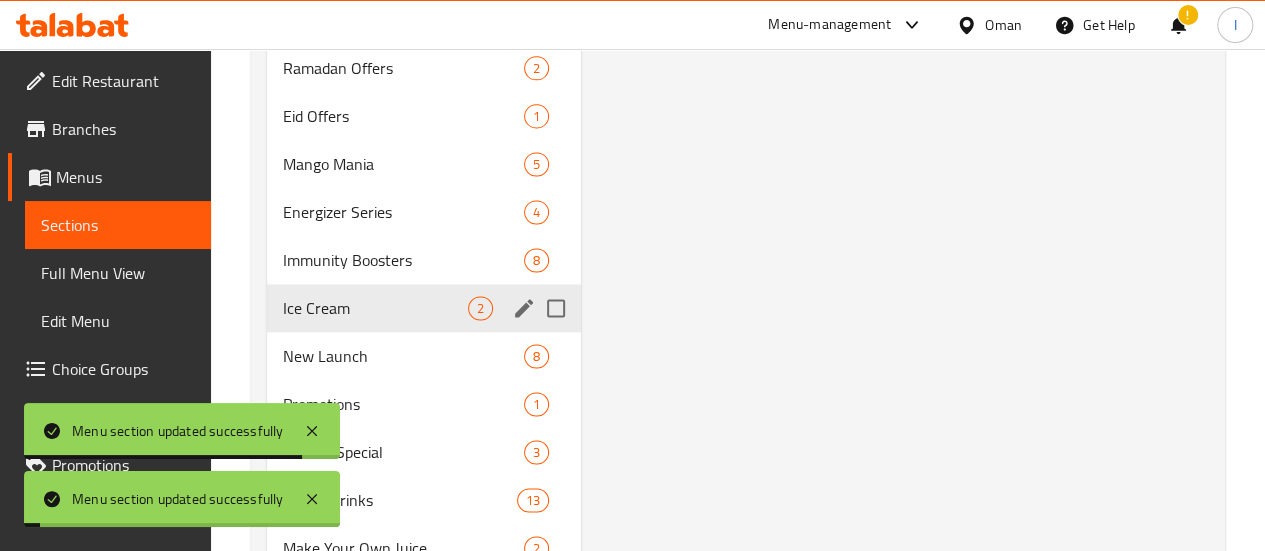 scroll, scrollTop: 1519, scrollLeft: 0, axis: vertical 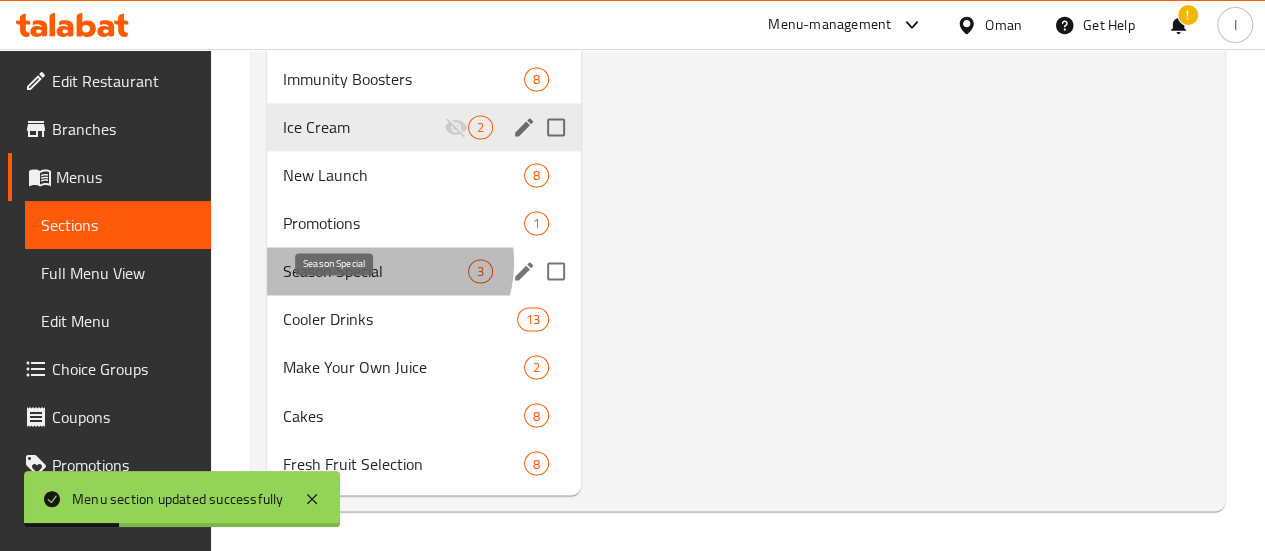 click on "Season Special" at bounding box center (375, 271) 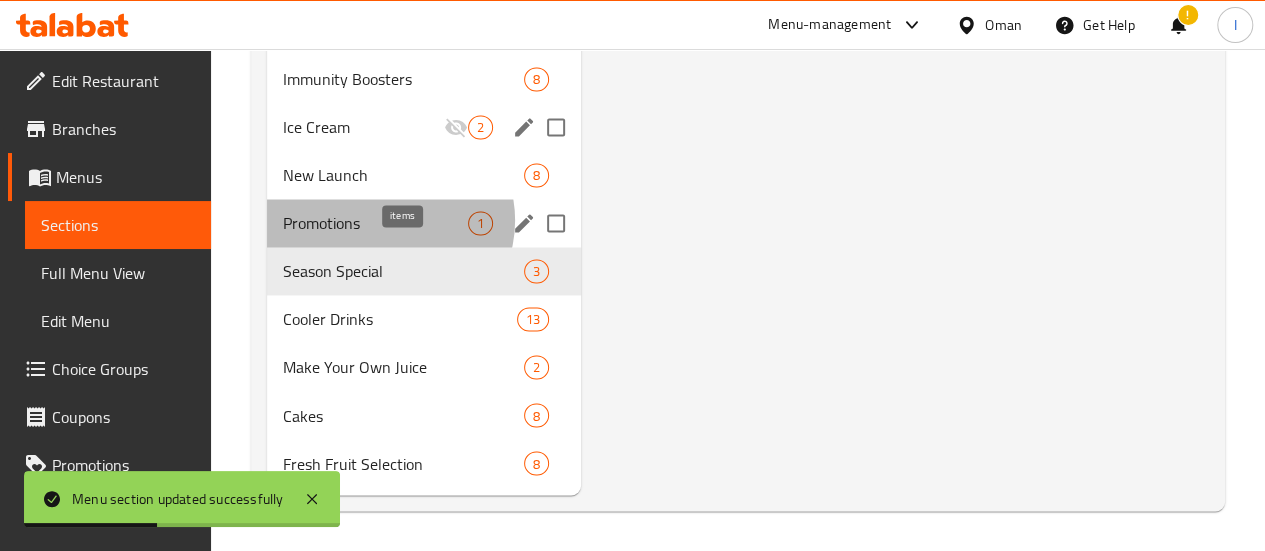 click on "1" at bounding box center [480, 223] 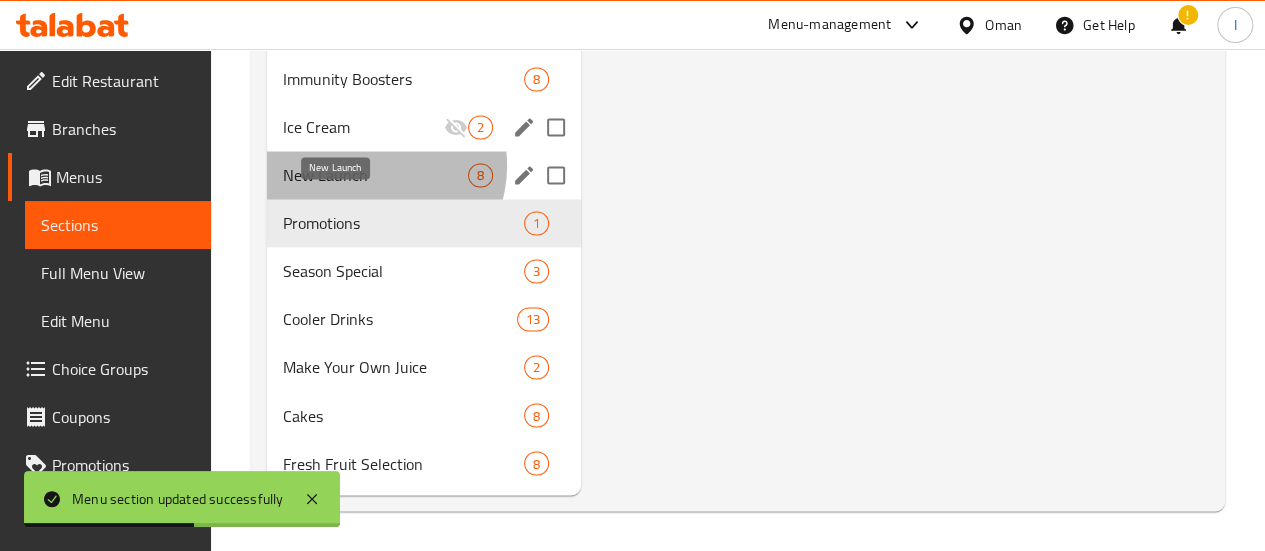 click on "New Launch" at bounding box center (375, 175) 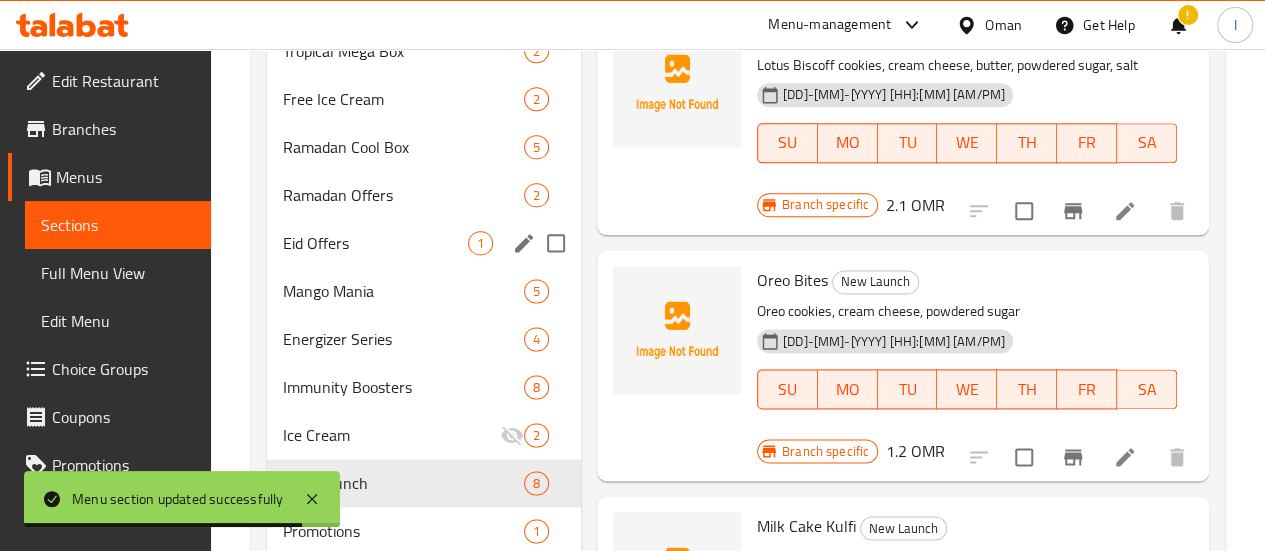 scroll, scrollTop: 1176, scrollLeft: 0, axis: vertical 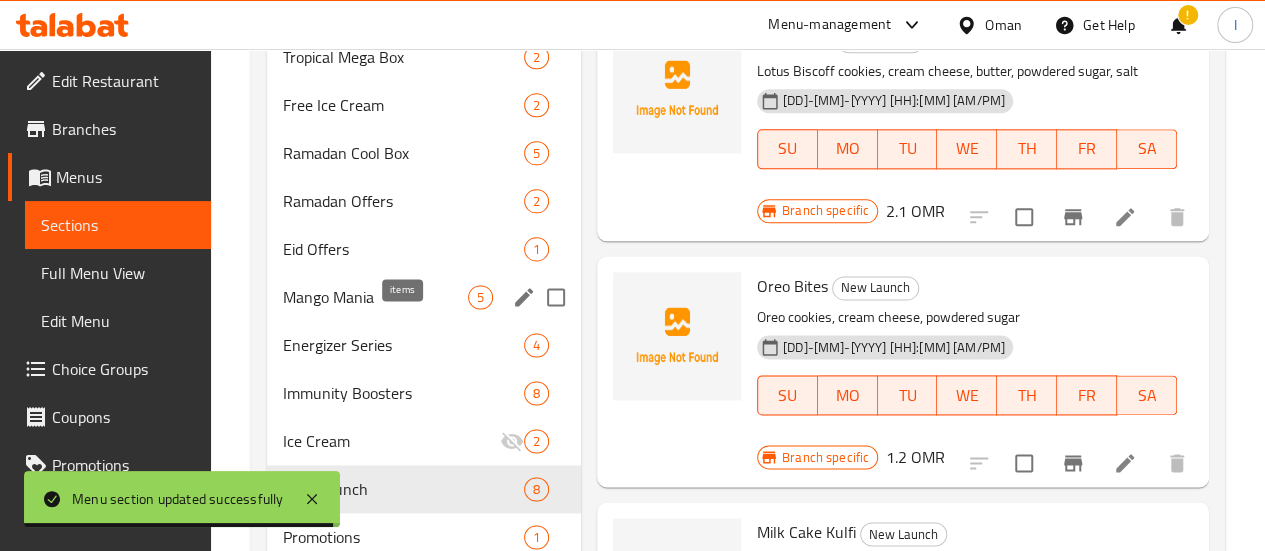 click on "5" at bounding box center [480, 297] 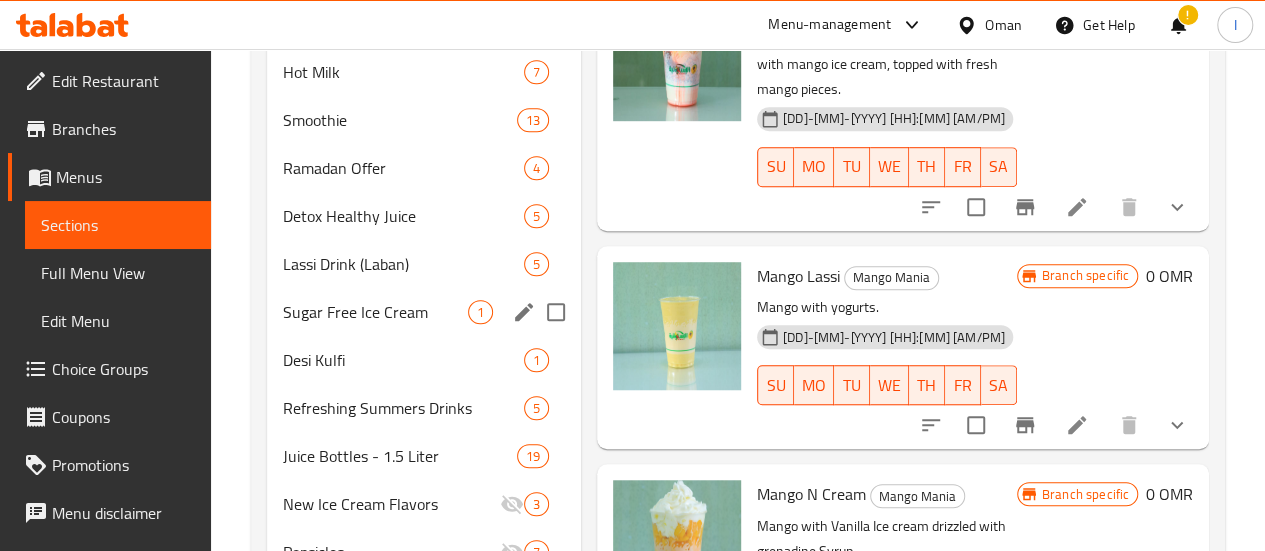 scroll, scrollTop: 447, scrollLeft: 0, axis: vertical 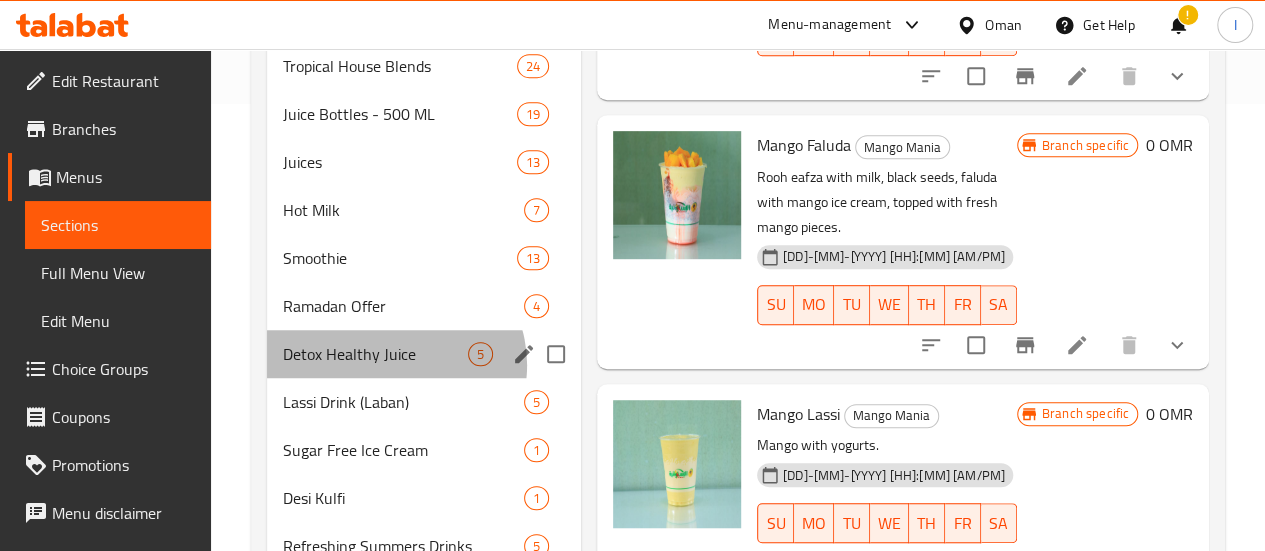 click on "Detox Healthy Juice [NUMBER]" at bounding box center [424, 354] 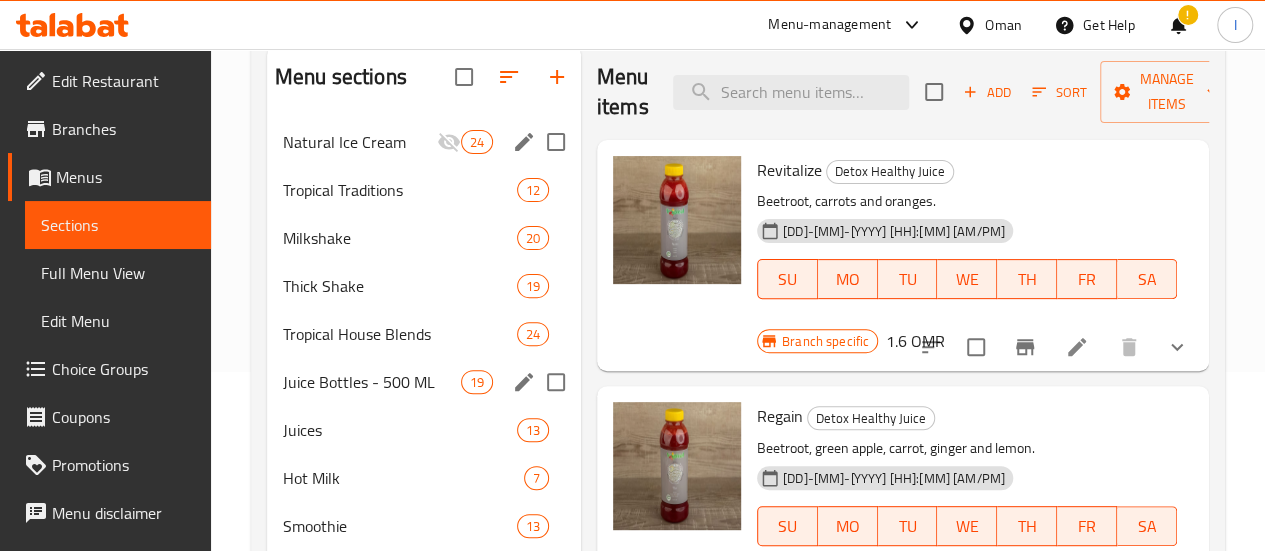 scroll, scrollTop: 167, scrollLeft: 0, axis: vertical 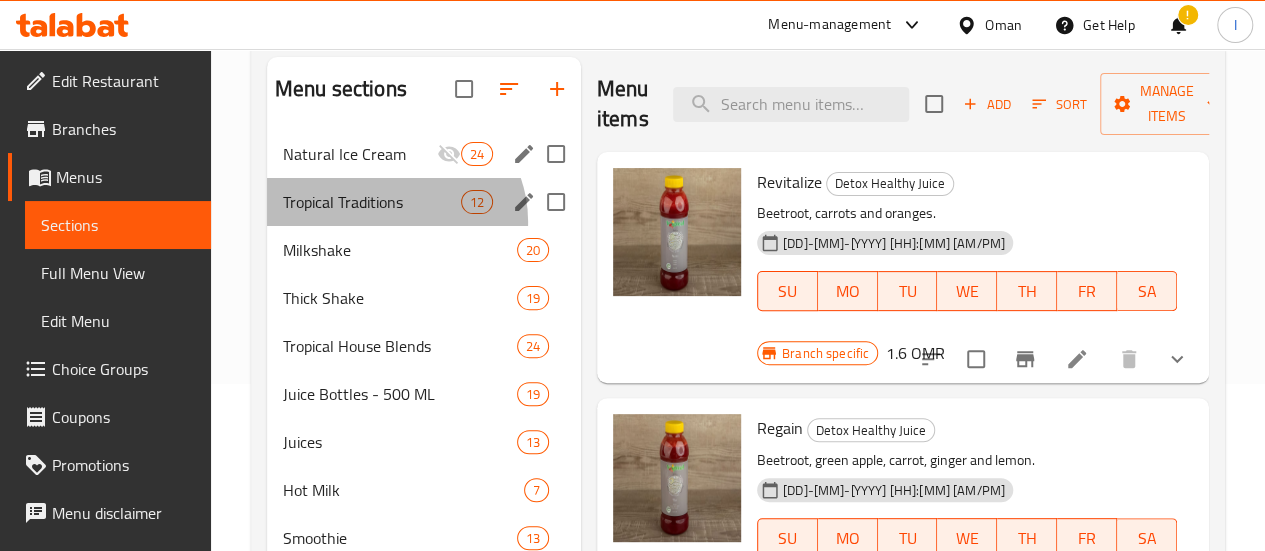 click on "Tropical Traditions [NUMBER]" at bounding box center (424, 202) 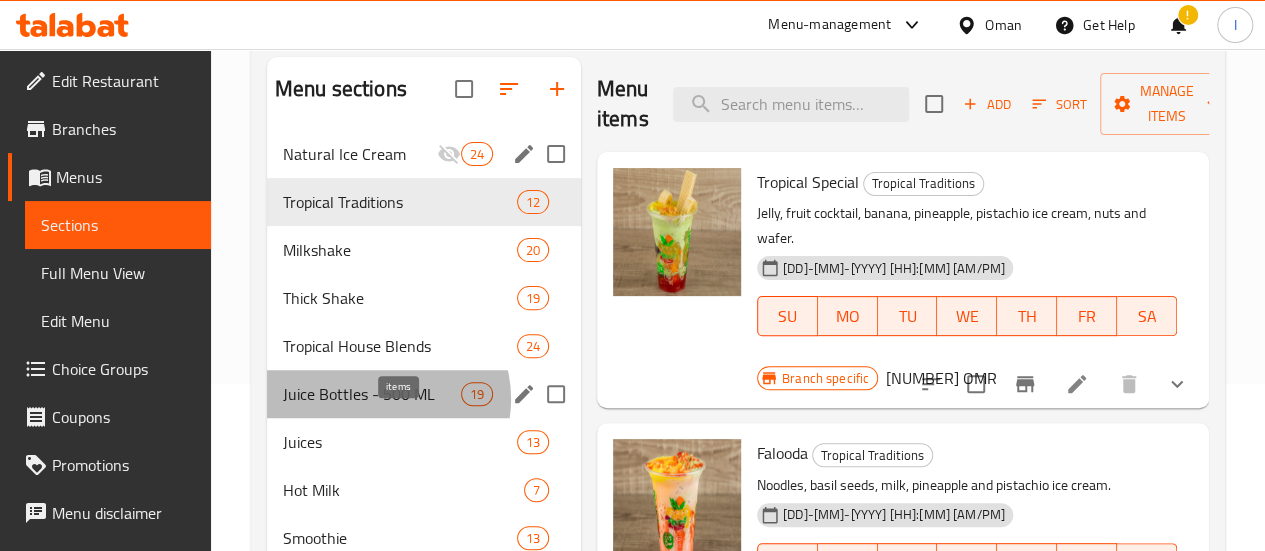 click on "19" at bounding box center [477, 394] 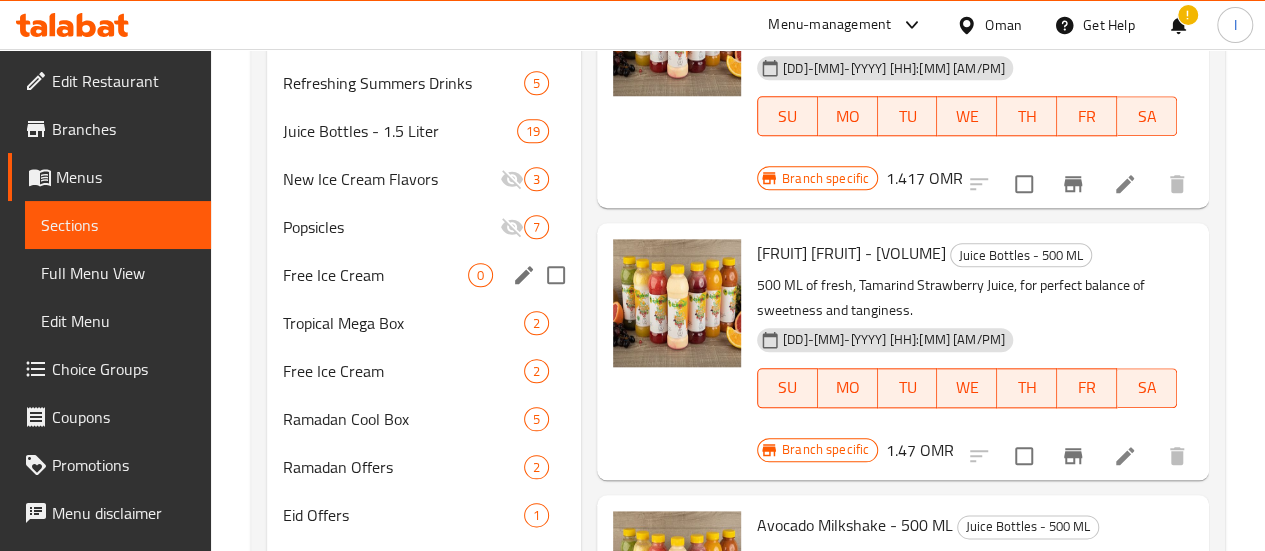 scroll, scrollTop: 919, scrollLeft: 0, axis: vertical 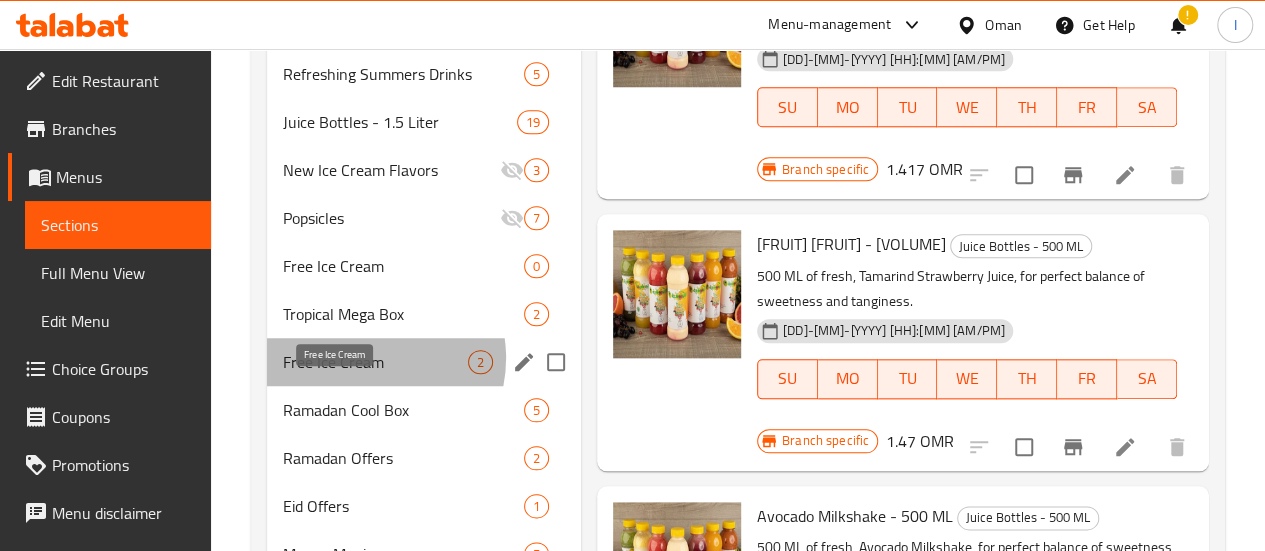 click on "Free Ice Cream" at bounding box center [375, 362] 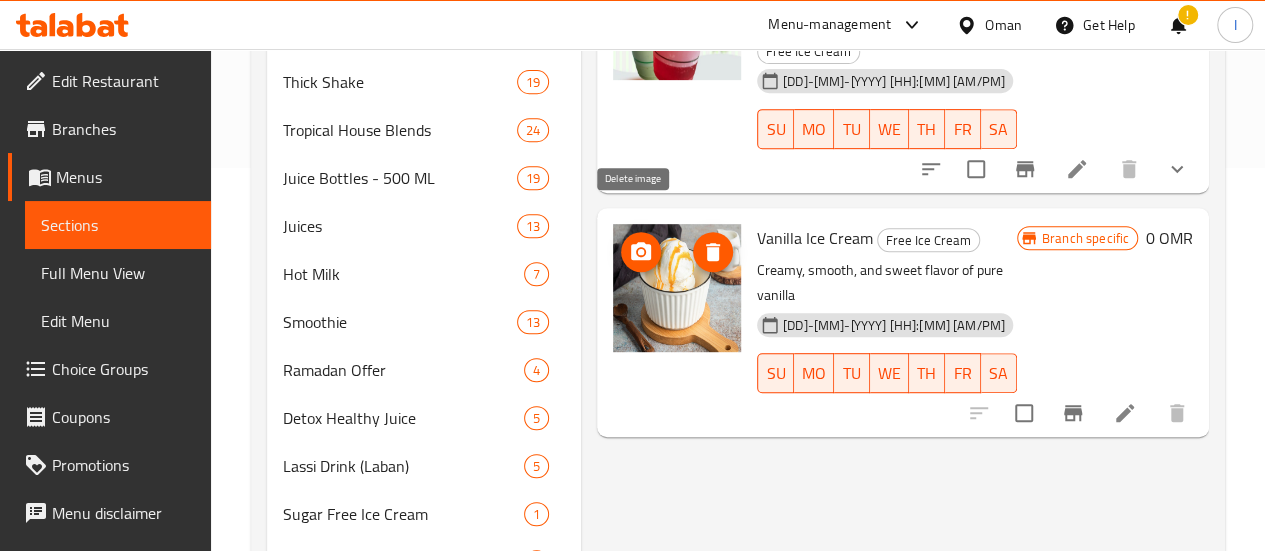 scroll, scrollTop: 382, scrollLeft: 0, axis: vertical 